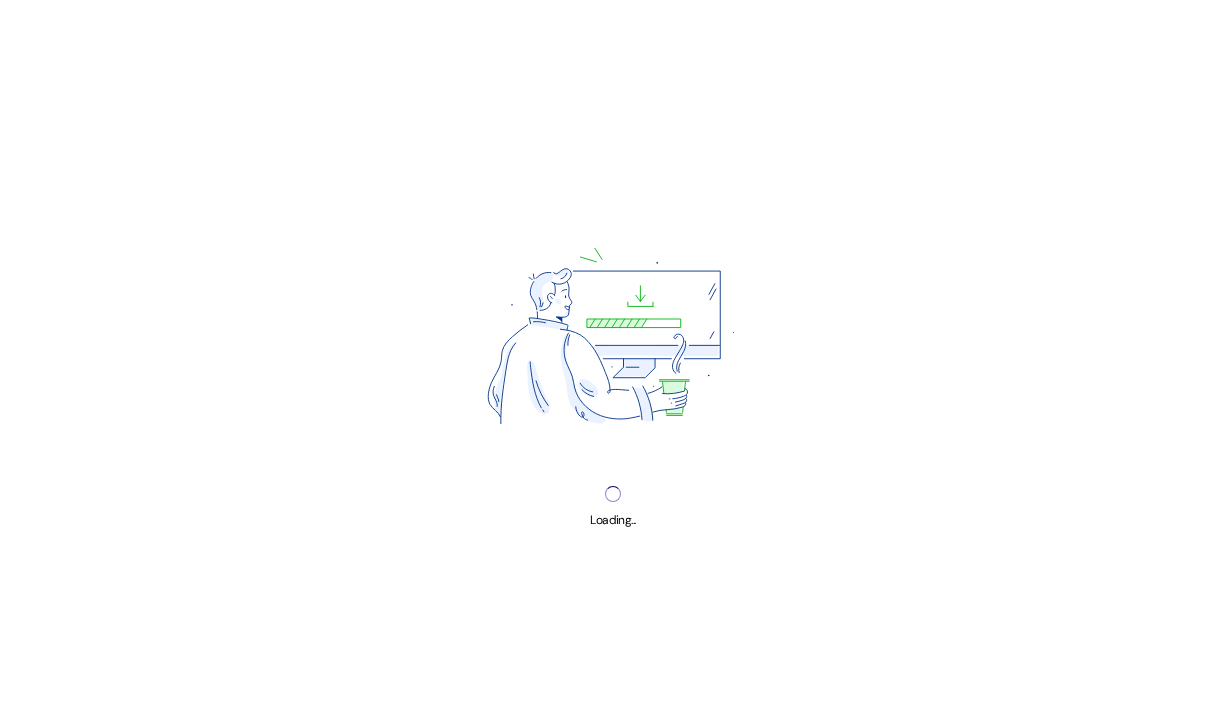 scroll, scrollTop: 0, scrollLeft: 0, axis: both 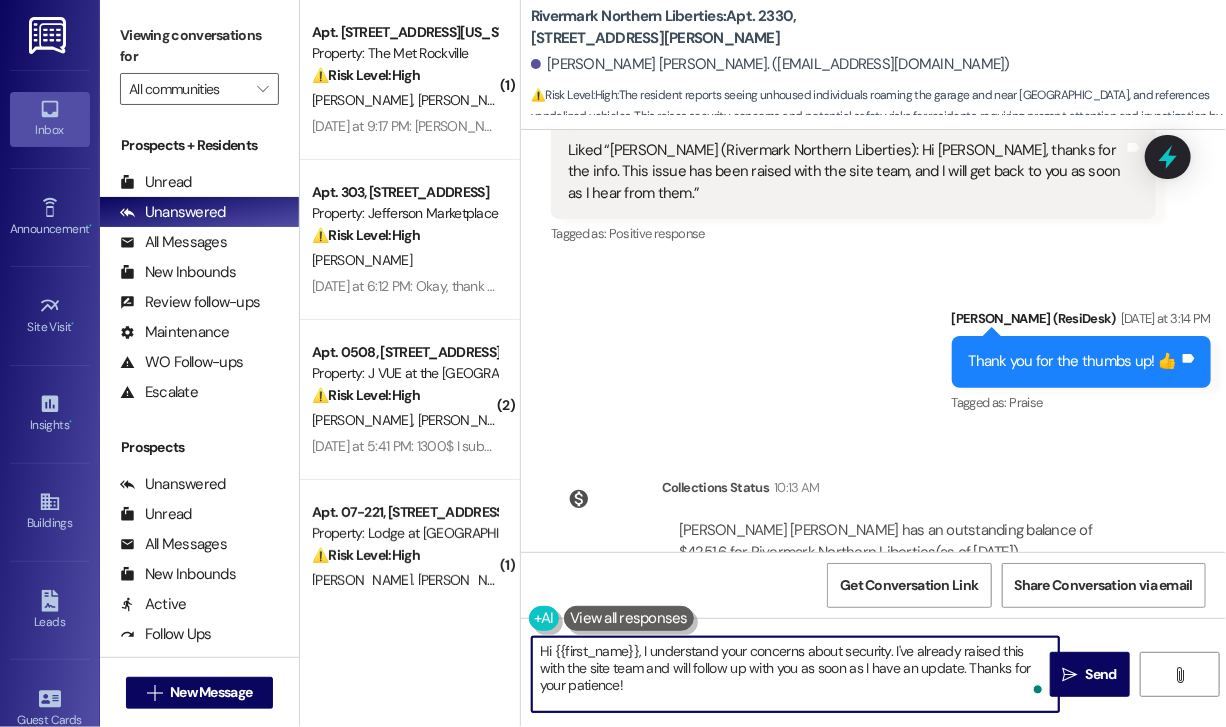 drag, startPoint x: 656, startPoint y: 686, endPoint x: 638, endPoint y: 658, distance: 33.286633 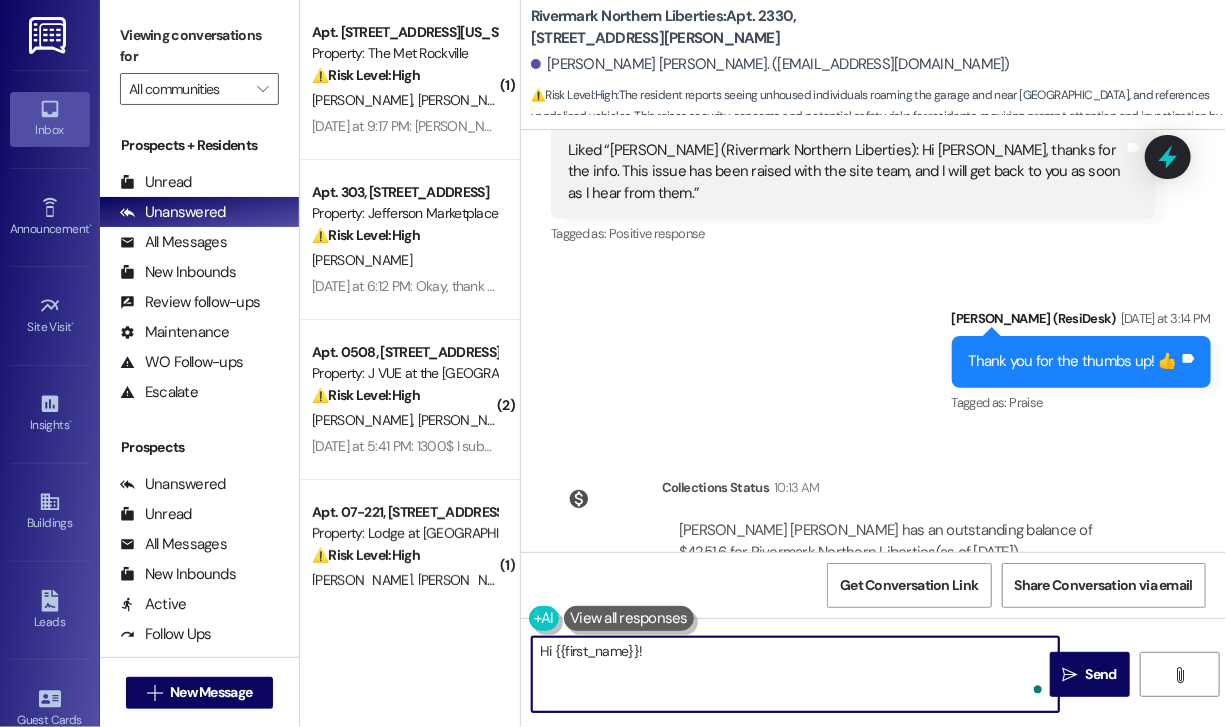paste on "The site team shared that there are currently no confirmed timelines for implementing additional measures related to the garages. Since the garage was originally designed as an open, public parking facility, any new developments will require added steps. The JAG and AirGarage teams are actively working on this, but nothing has been finalized yet.
Once any definitive decisions are made and details are available, the site team will promptly update the entire community." 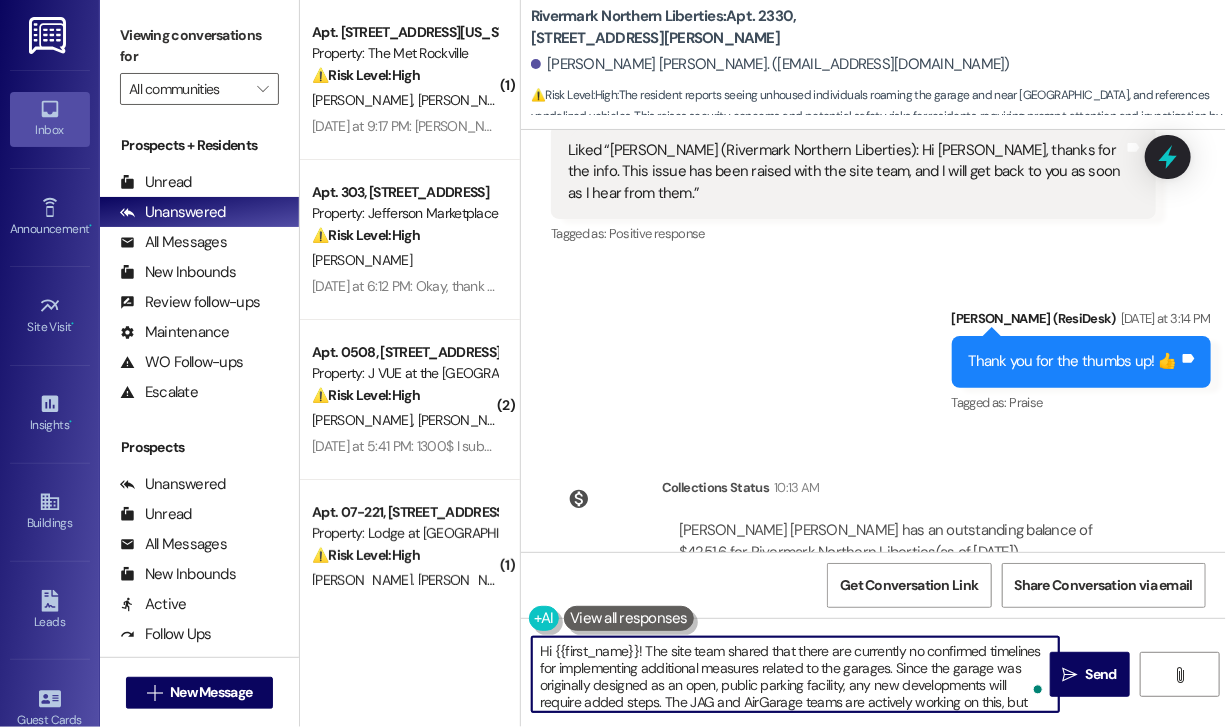 scroll, scrollTop: 67, scrollLeft: 0, axis: vertical 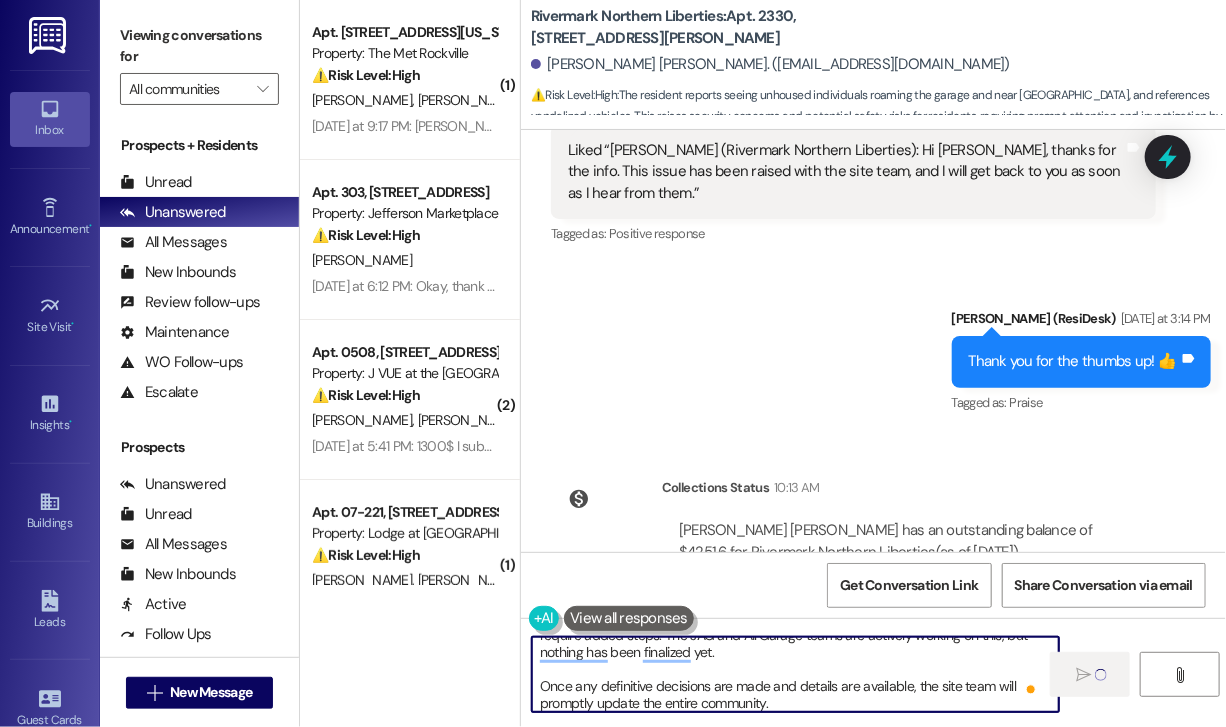 type on "Hi {{first_name}}! The site team shared that there are currently no confirmed timelines for implementing additional measures related to the garages. Since the garage was originally designed as an open, public parking facility, any new developments will require added steps. The JAG and AirGarage teams are actively working on this, but nothing has been finalized yet.
Once any definitive decisions are made and details are available, the site team will promptly update the entire community." 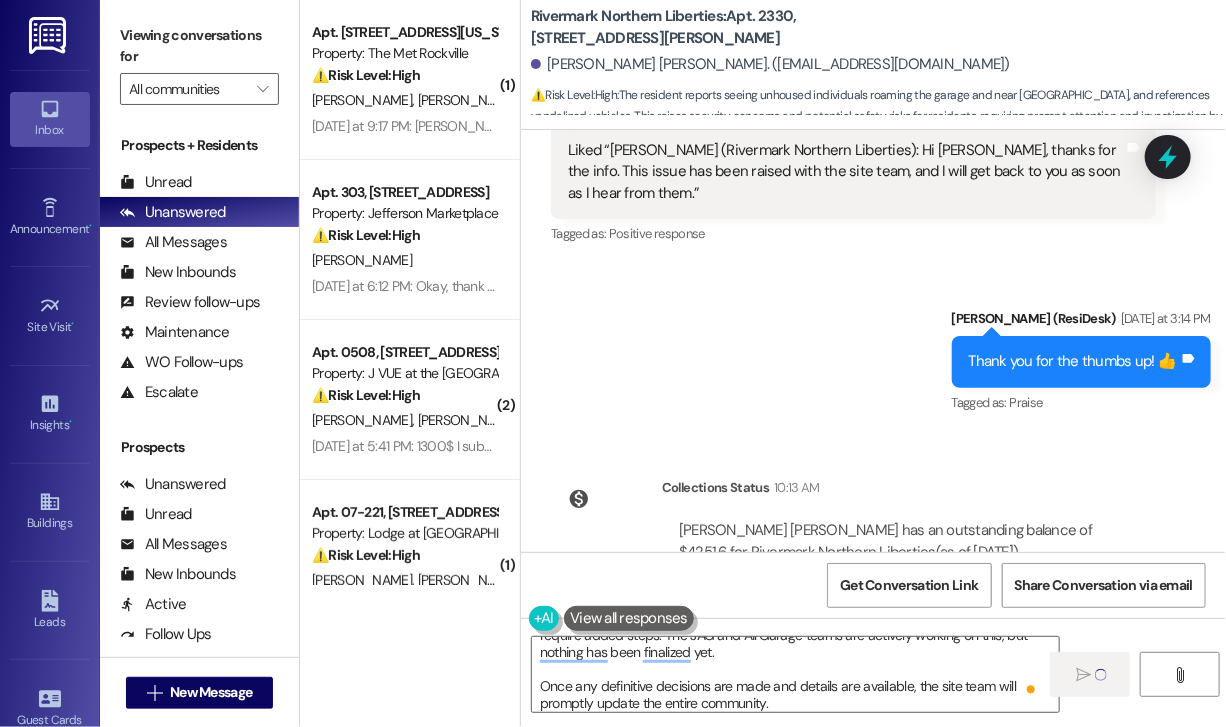 click on "Sent via SMS Jay  (ResiDesk) Yesterday at 3:14 PM Thank you for the thumbs up! 👍​ Tags and notes Tagged as:   Praise Click to highlight conversations about Praise" at bounding box center [1081, 362] 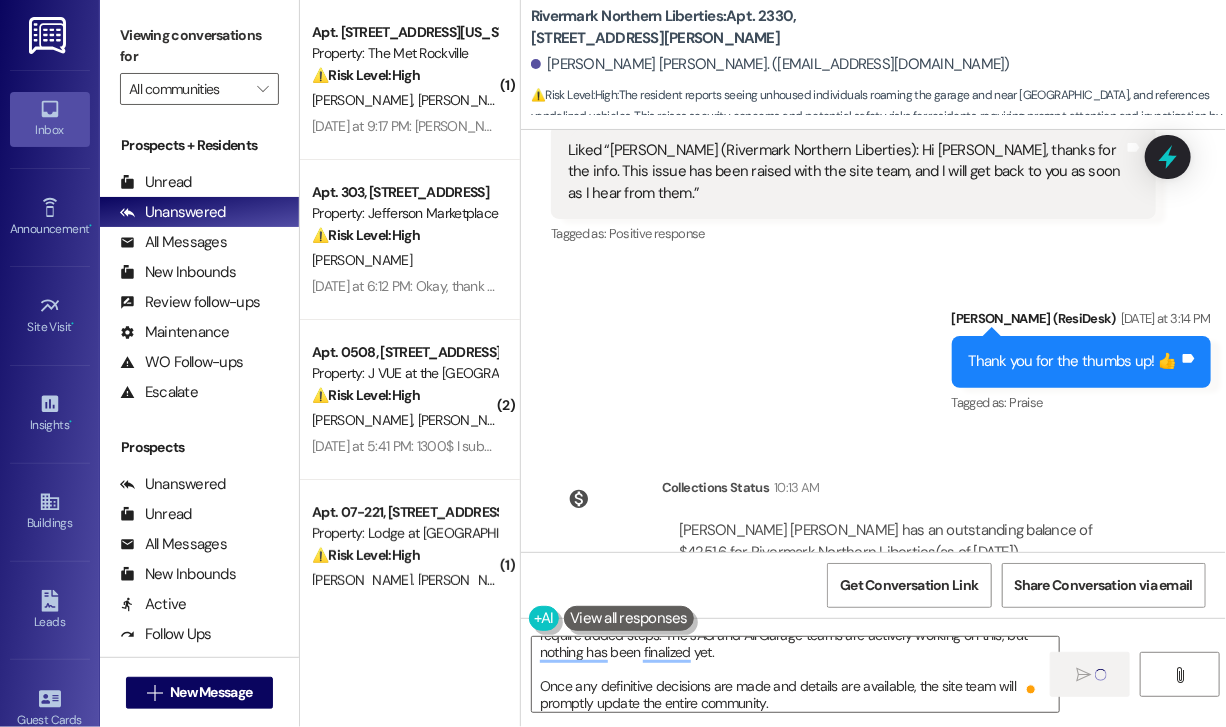type 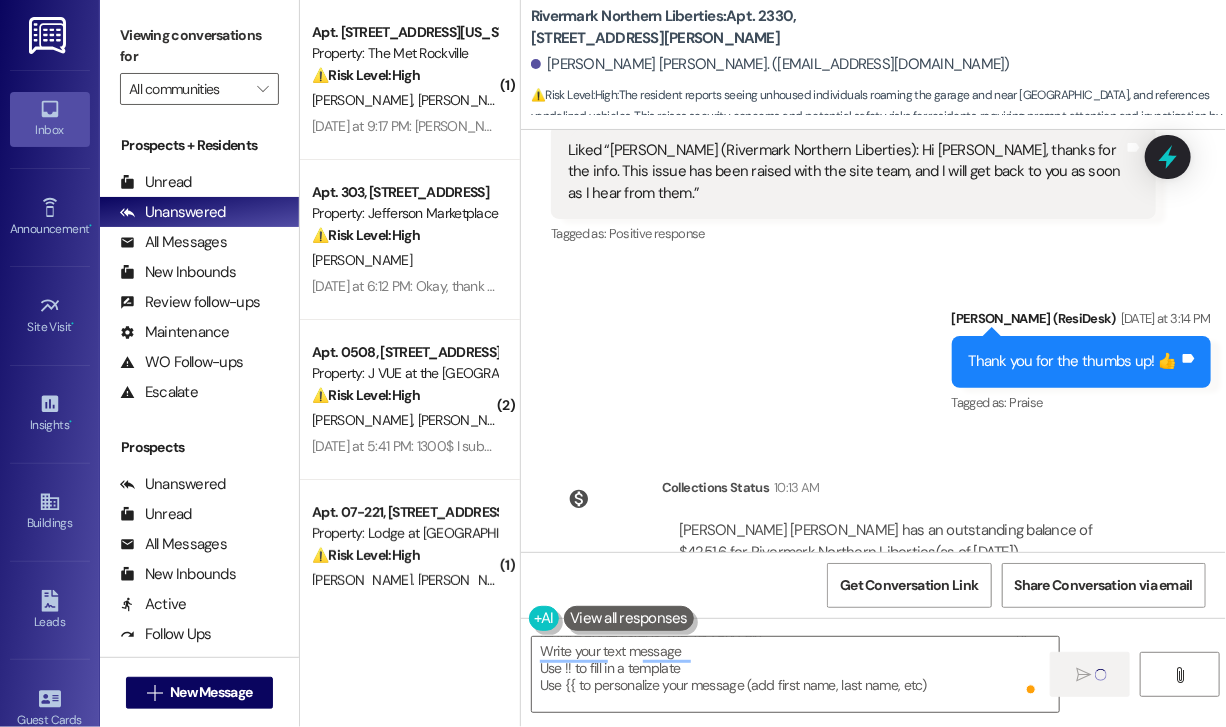 scroll, scrollTop: 0, scrollLeft: 0, axis: both 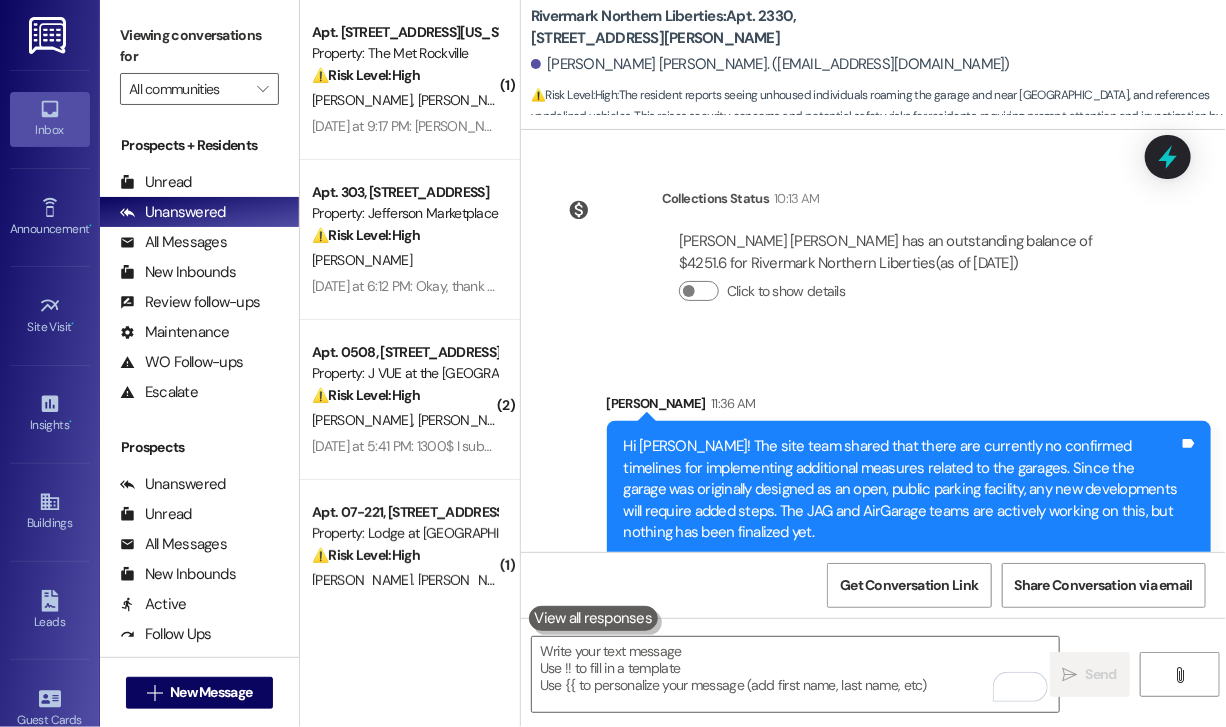click on "Sent via SMS Sarah 11:36 AM Hi Erica! The site team shared that there are currently no confirmed timelines for implementing additional measures related to the garages. Since the garage was originally designed as an open, public parking facility, any new developments will require added steps. The JAG and AirGarage teams are actively working on this, but nothing has been finalized yet.
Once any definitive decisions are made and details are available, the site team will promptly update the entire community. Tags and notes" at bounding box center (873, 492) 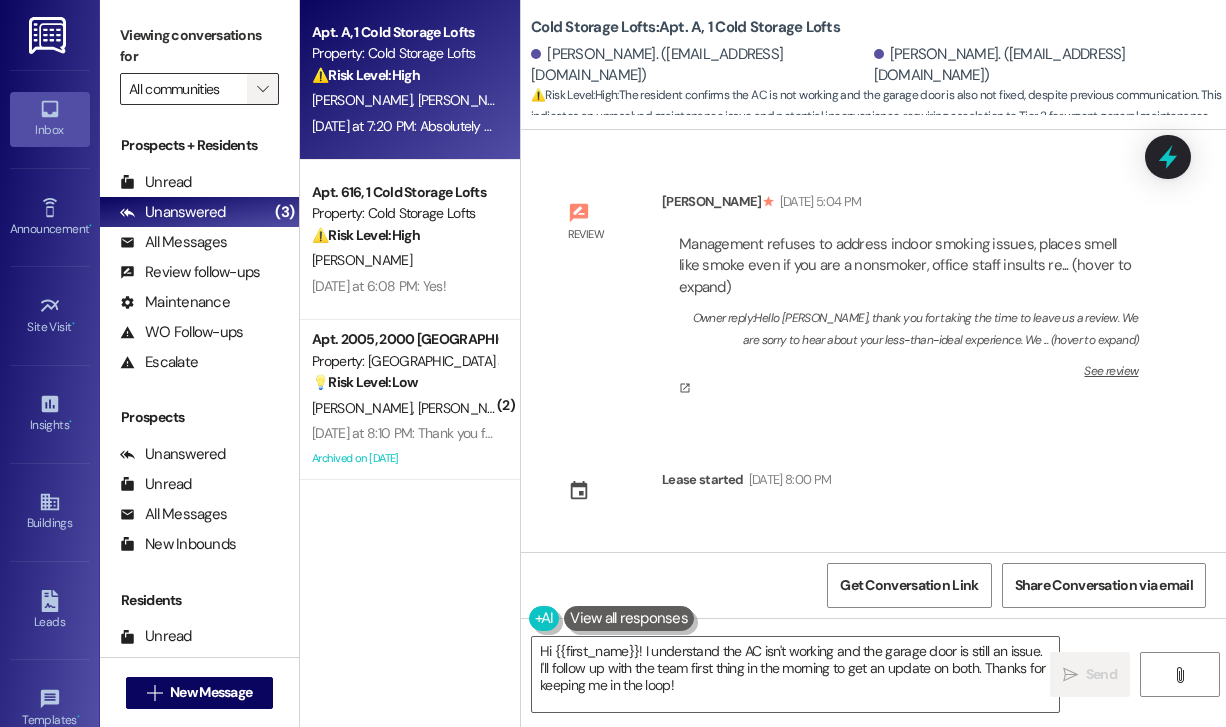 scroll, scrollTop: 0, scrollLeft: 0, axis: both 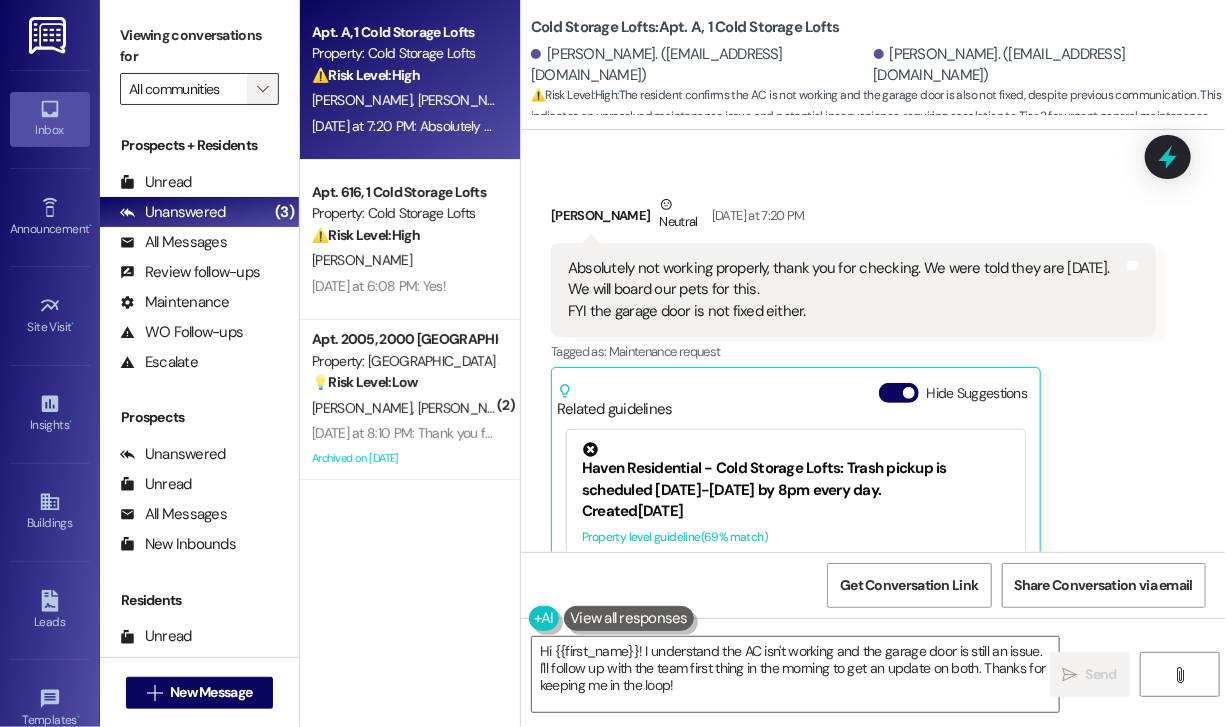 click on "" at bounding box center [262, 89] 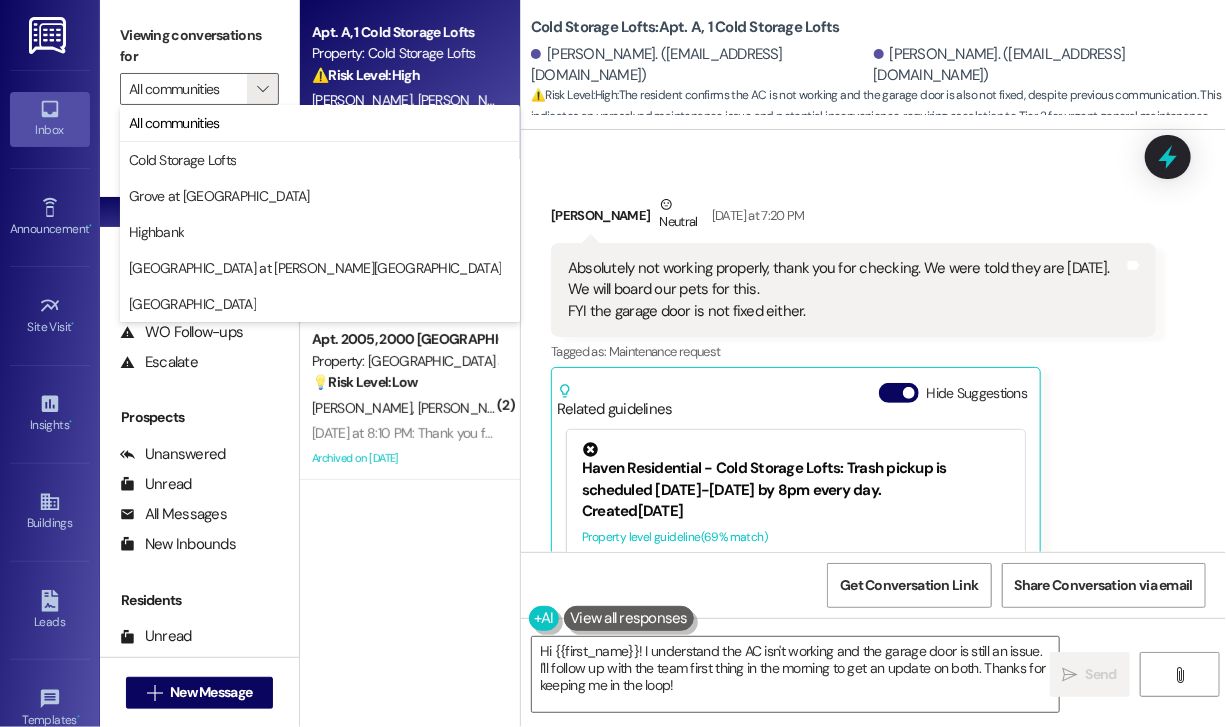 click on "Collections Status 3:59 AM" at bounding box center [909, 791] 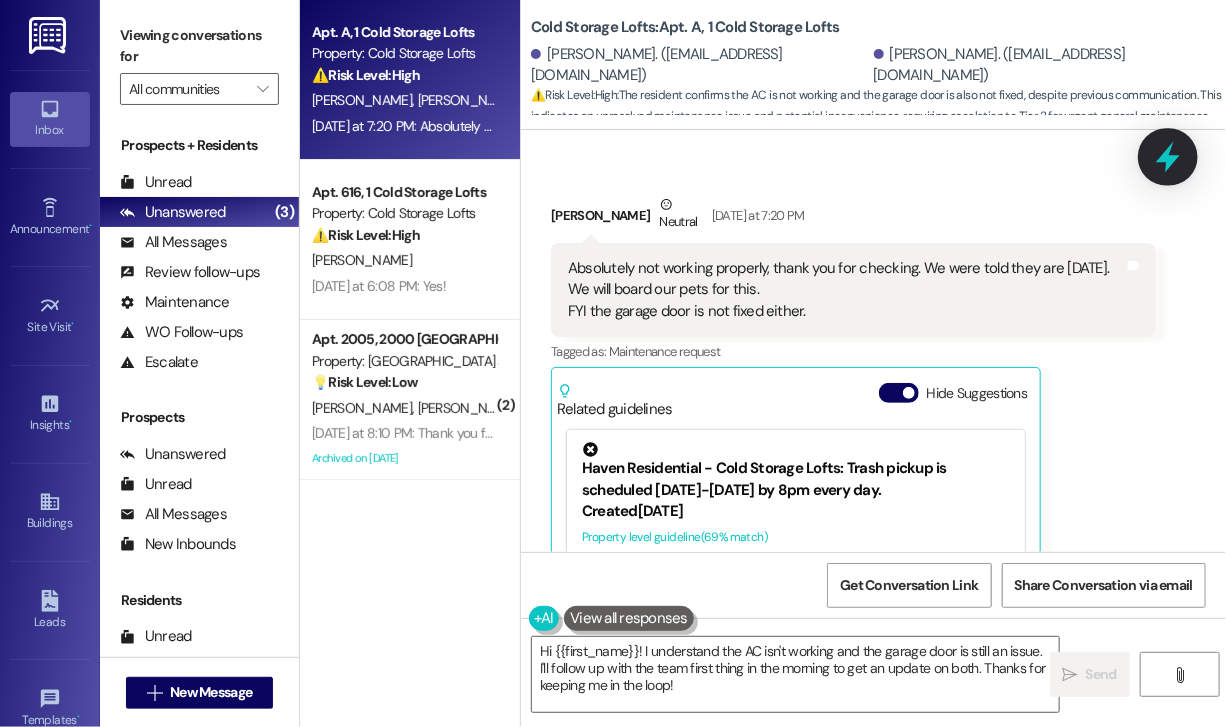 click at bounding box center [1168, 156] 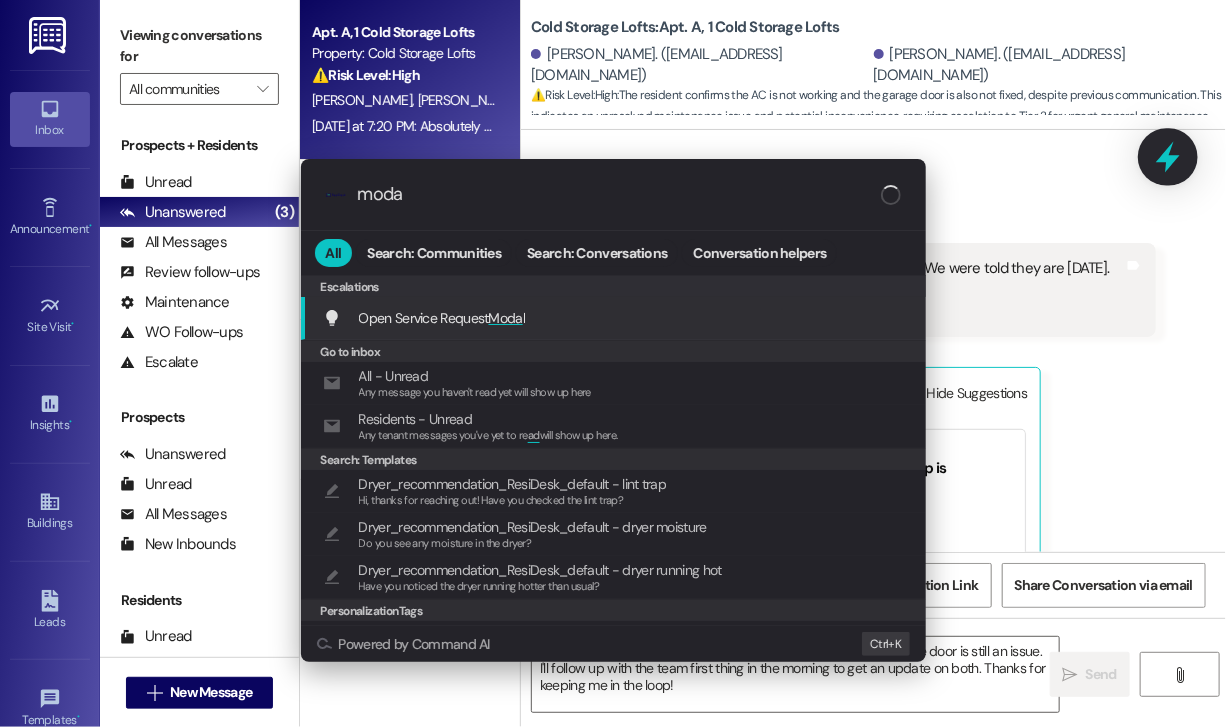 type on "modal" 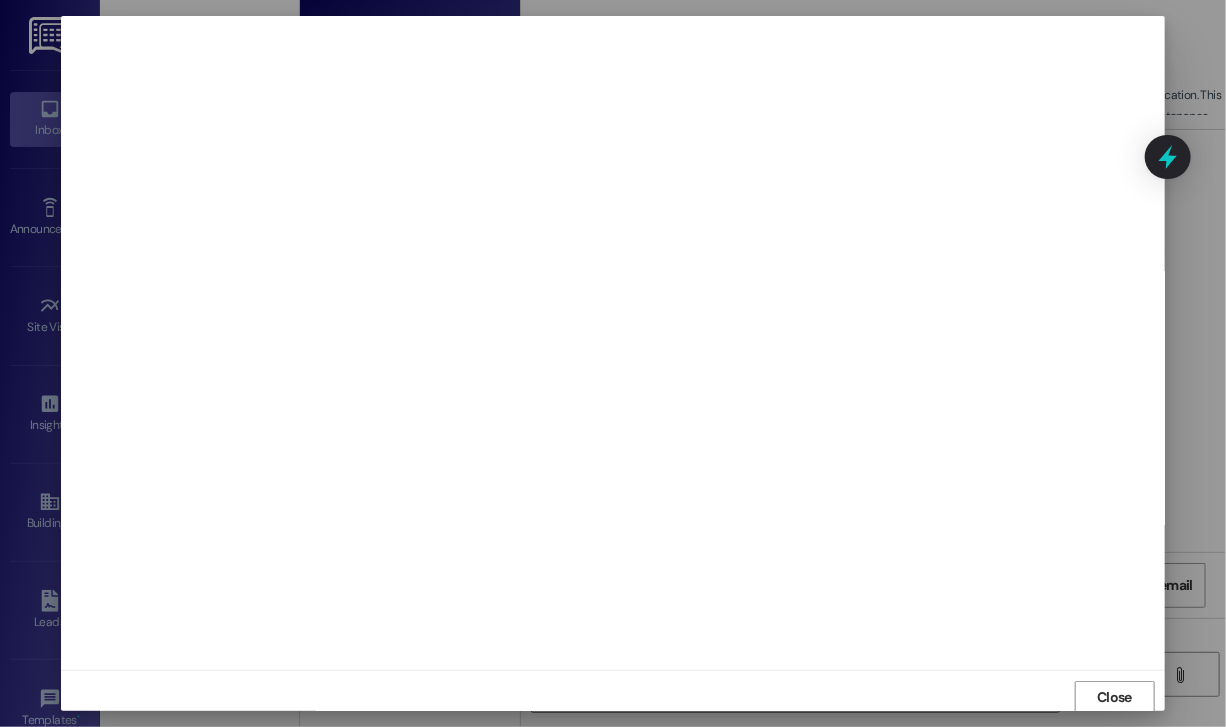 scroll, scrollTop: 2, scrollLeft: 0, axis: vertical 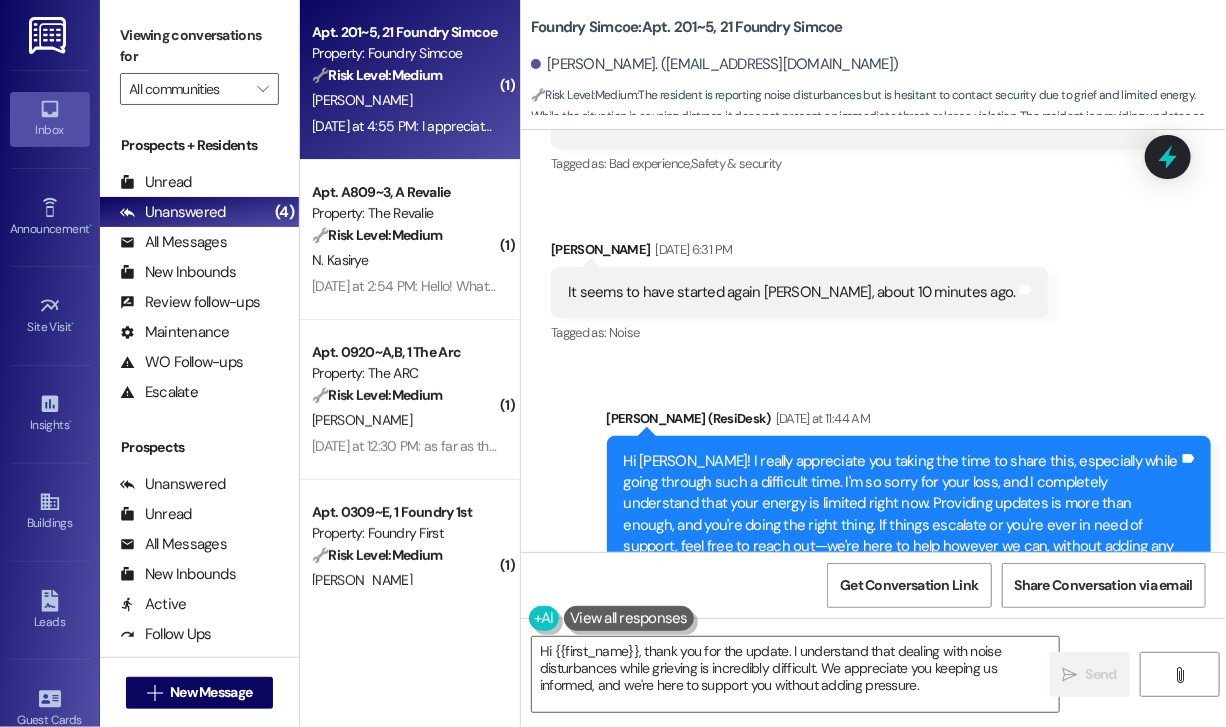 click on "Sent via SMS Sarah   (ResiDesk) Yesterday at 11:44 AM Hi Patrick! I really appreciate you taking the time to share this, especially while going through such a difficult time. I'm so sorry for your loss, and I completely understand that your energy is limited right now. Providing updates is more than enough, and you're doing the right thing. If things escalate or you're ever in need of support, feel free to reach out—we're here to help however we can, without adding any extra pressure. Tags and notes Tagged as:   Praise Click to highlight conversations about Praise" at bounding box center [909, 516] 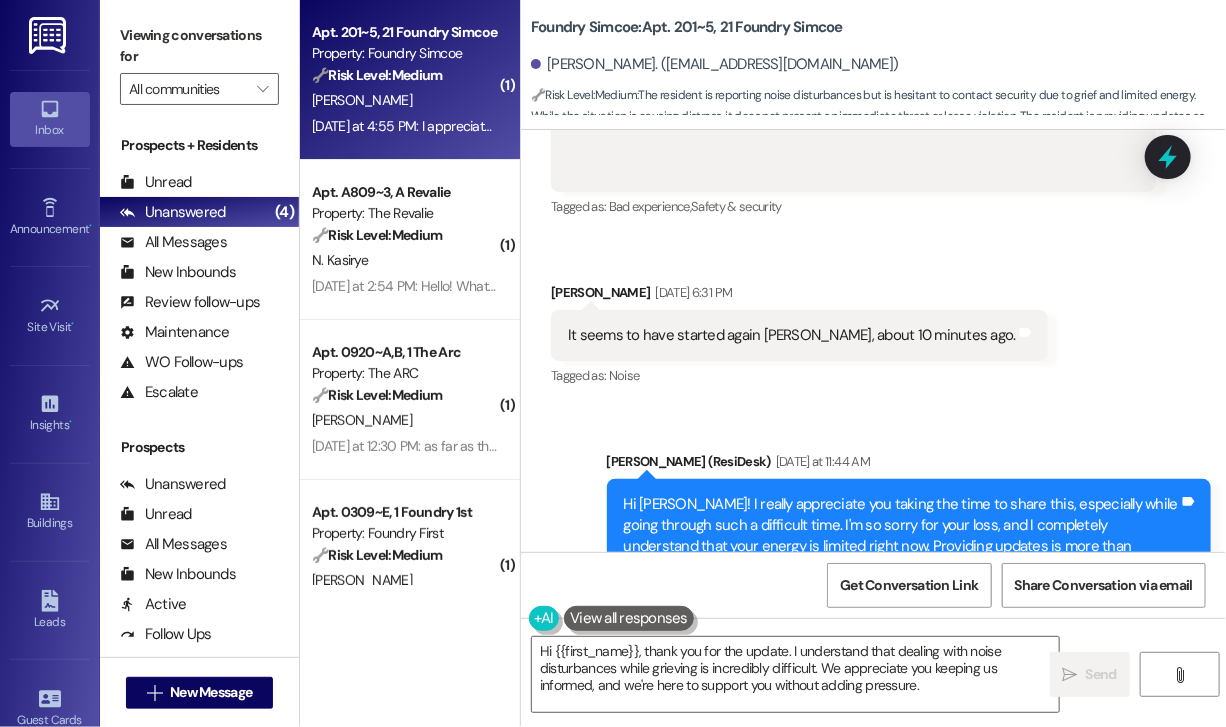 scroll, scrollTop: 37196, scrollLeft: 0, axis: vertical 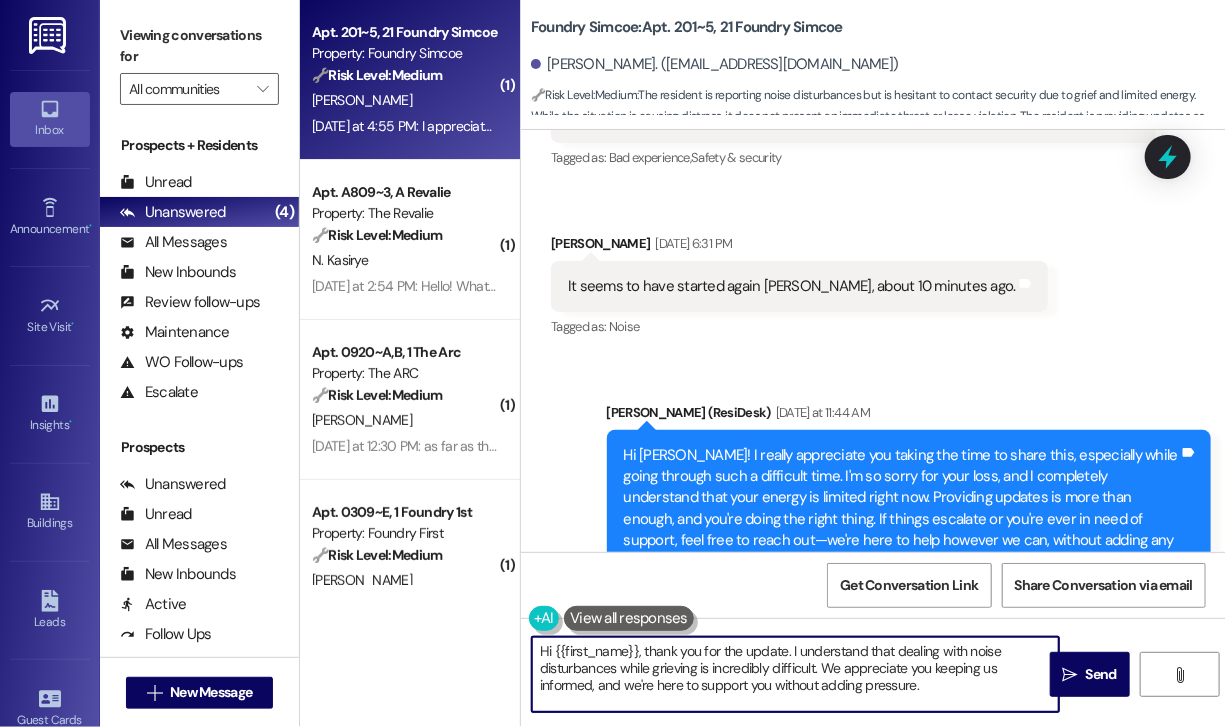click on "Hi {{first_name}}, thank you for the update. I understand that dealing with noise disturbances while grieving is incredibly difficult. We appreciate you keeping us informed, and we're here to support you without adding pressure." at bounding box center (795, 674) 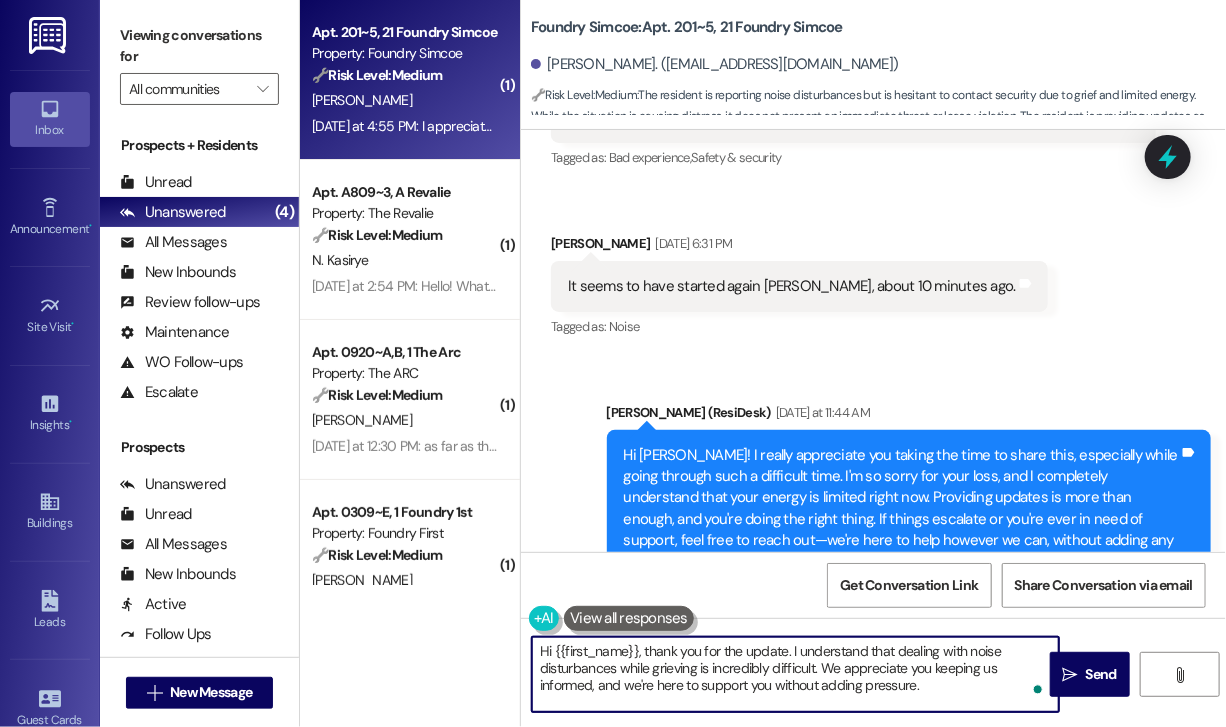 click on "Hi {{first_name}}, thank you for the update. I understand that dealing with noise disturbances while grieving is incredibly difficult. We appreciate you keeping us informed, and we're here to support you without adding pressure." at bounding box center [795, 674] 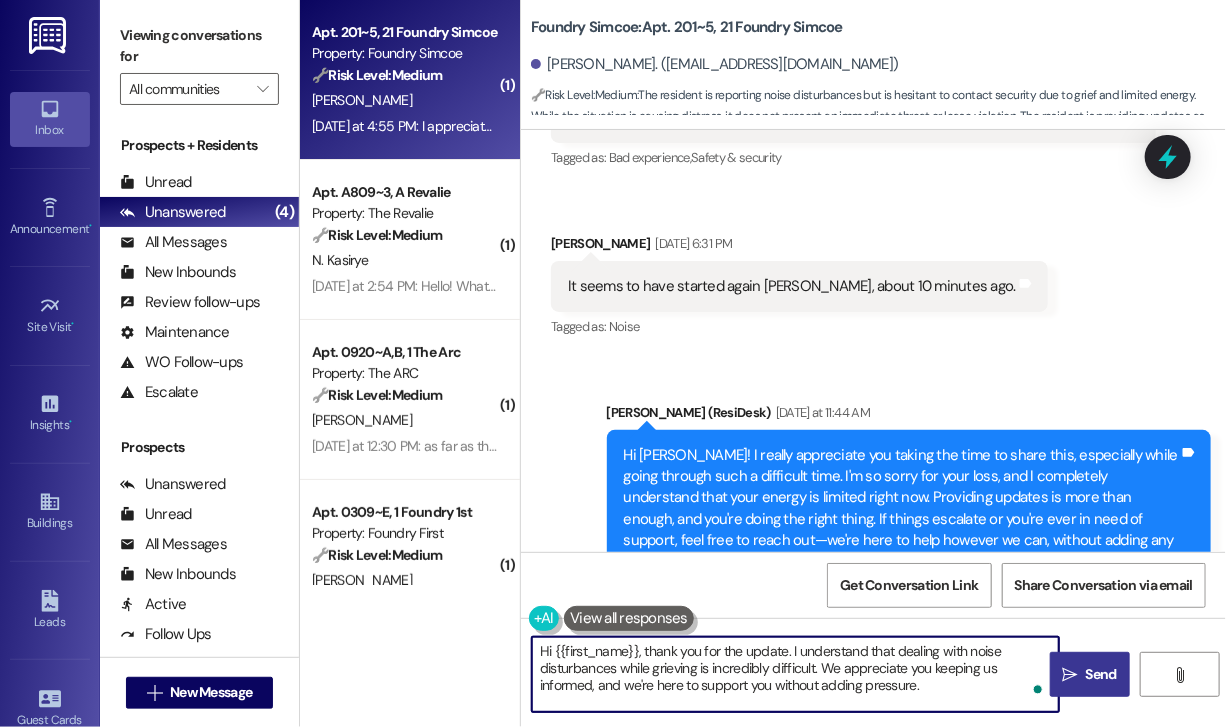 click on " Send" at bounding box center (1090, 674) 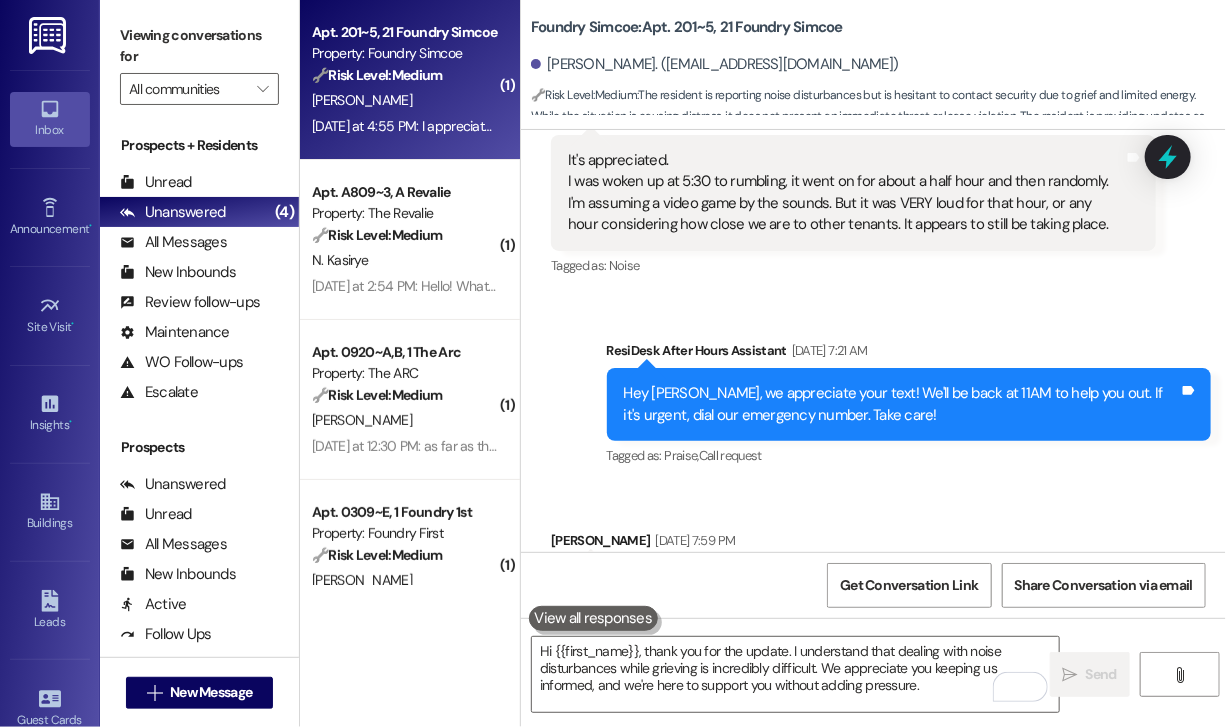 scroll, scrollTop: 35590, scrollLeft: 0, axis: vertical 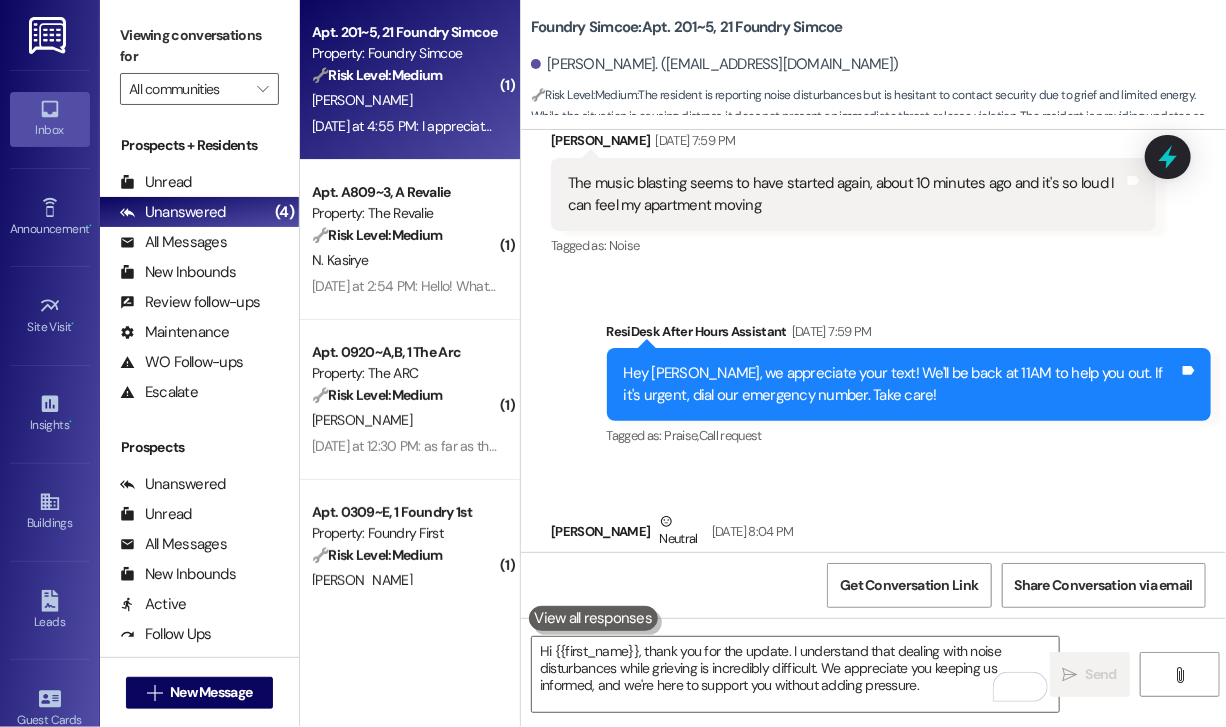 click on "Yesterday at 4:55 PM: I appreciate that very much, thank you.
Your understanding and kindness are greatly appreciated, last night's disturbance was probably only about a half hour thankfully. I feel if I'm going to provide updates, they should atleast be accurate. Yesterday at 4:55 PM: I appreciate that very much, thank you.
Your understanding and kindness are greatly appreciated, last night's disturbance was probably only about a half hour thankfully. I feel if I'm going to provide updates, they should atleast be accurate." at bounding box center (1056, 126) 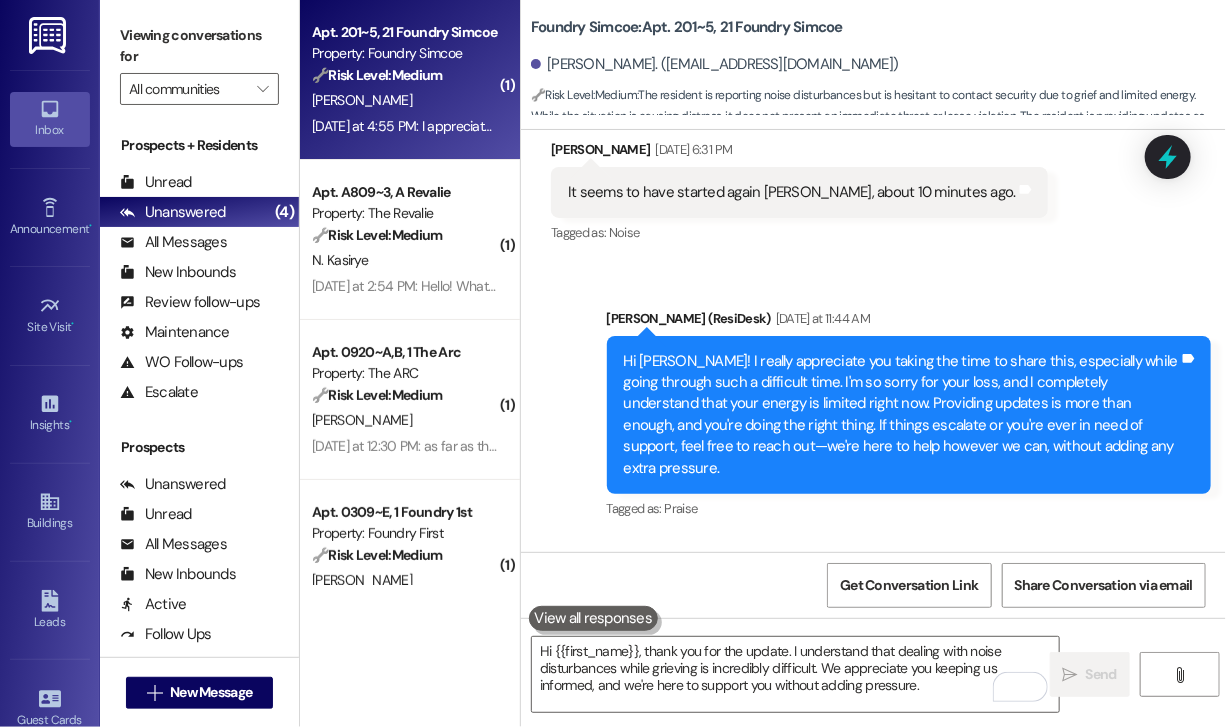 scroll, scrollTop: 37579, scrollLeft: 0, axis: vertical 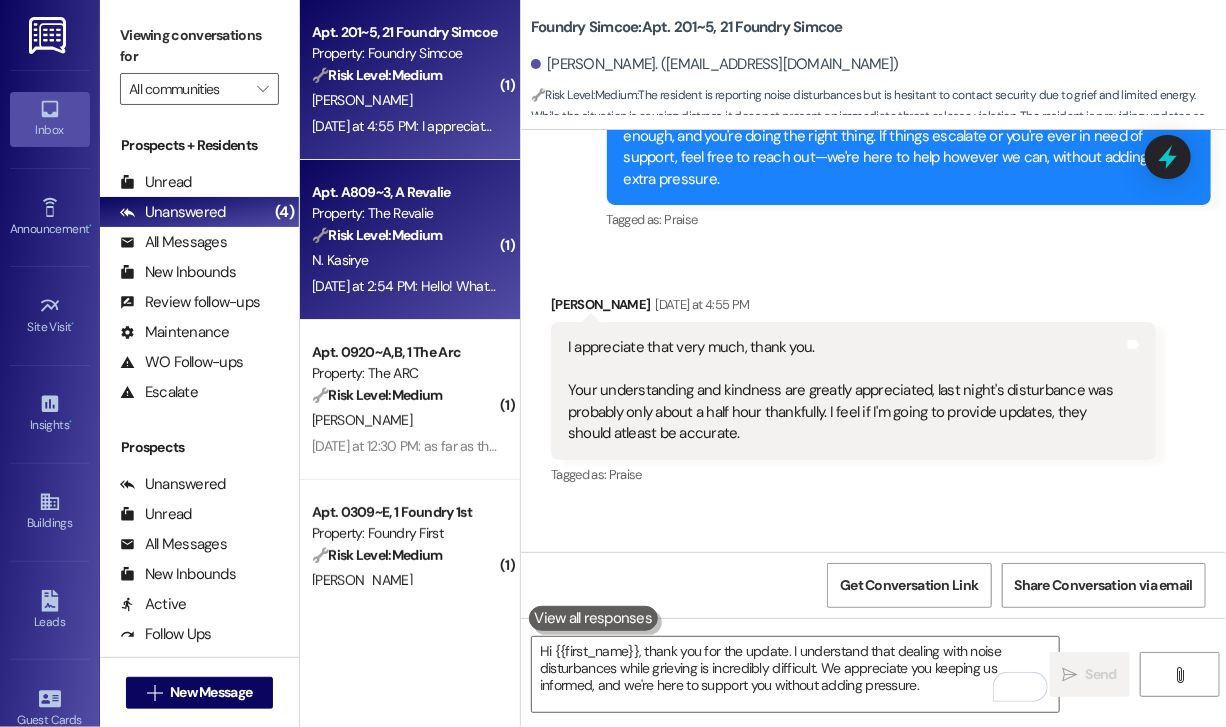 click on "N. Kasirye" at bounding box center [404, 260] 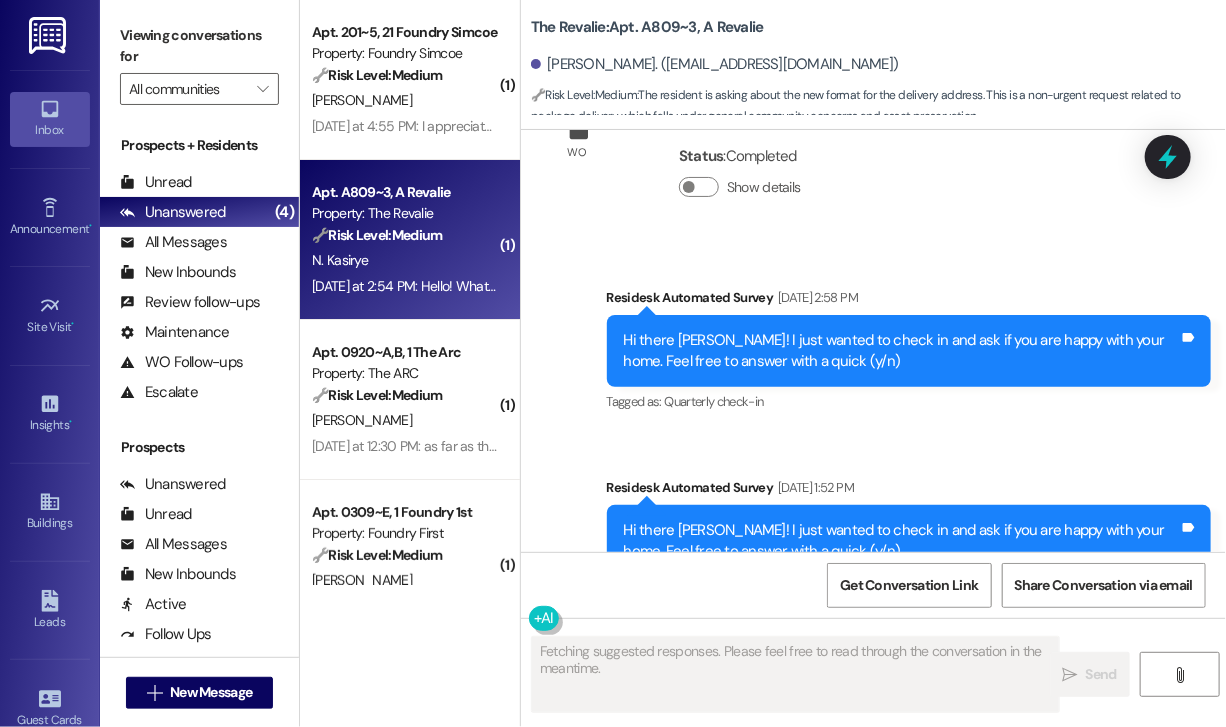 scroll, scrollTop: 7405, scrollLeft: 0, axis: vertical 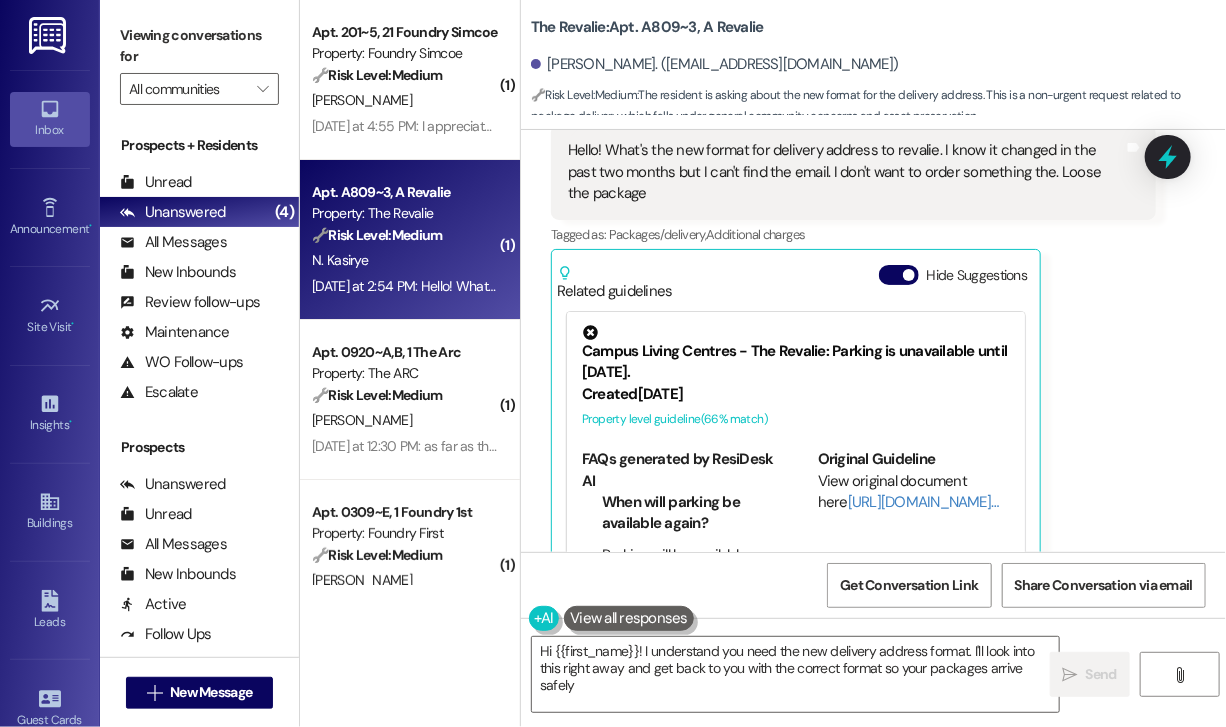 type on "Hi {{first_name}}! I understand you need the new delivery address format. I'll look into this right away and get back to you with the correct format so your packages arrive safely!" 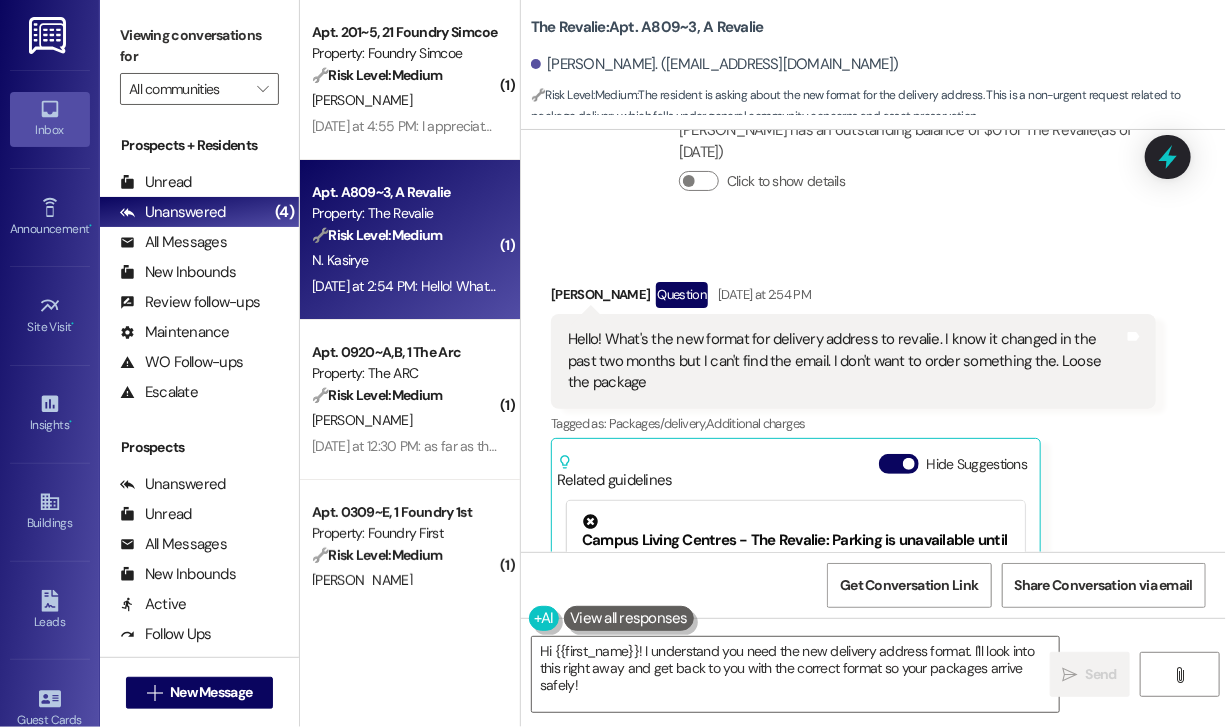 scroll, scrollTop: 7206, scrollLeft: 0, axis: vertical 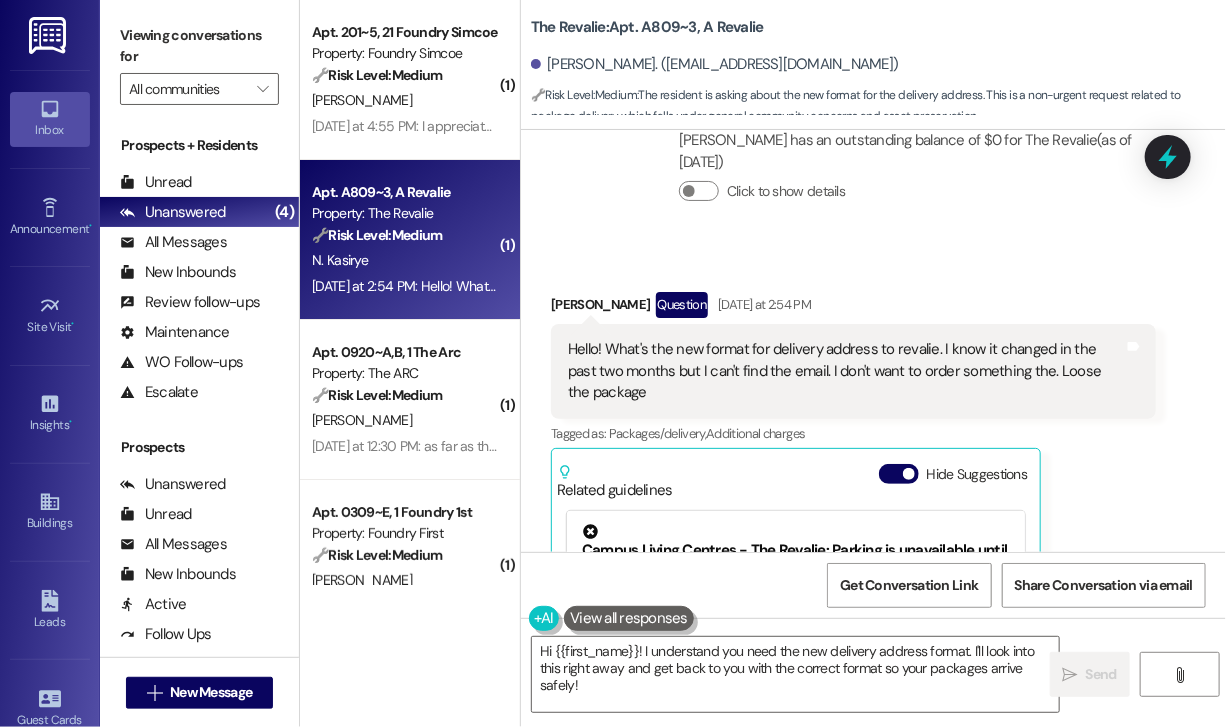 click on "Received via SMS Natalie Kasirye Question Yesterday at 2:54 PM Hello! What's the new format for delivery address to revalie. I know it changed in the past two months but I can't find the email. I don't want to order something the. Loose the package  Tags and notes Tagged as:   Packages/delivery ,  Click to highlight conversations about Packages/delivery Additional charges Click to highlight conversations about Additional charges  Related guidelines Hide Suggestions Campus Living Centres - The Revalie: Parking is unavailable until September 2025.
Created  7 months ago Property level guideline  ( 66 % match) FAQs generated by ResiDesk AI When will parking be available again? Parking will be available again in September 2025. Is there a waiting list for parking spots? We don't have information about a waiting list in the provided document. Please contact the property management for more details. Are there any alternative parking options available? Will I be notified when parking becomes available? Created   (" at bounding box center [873, 530] 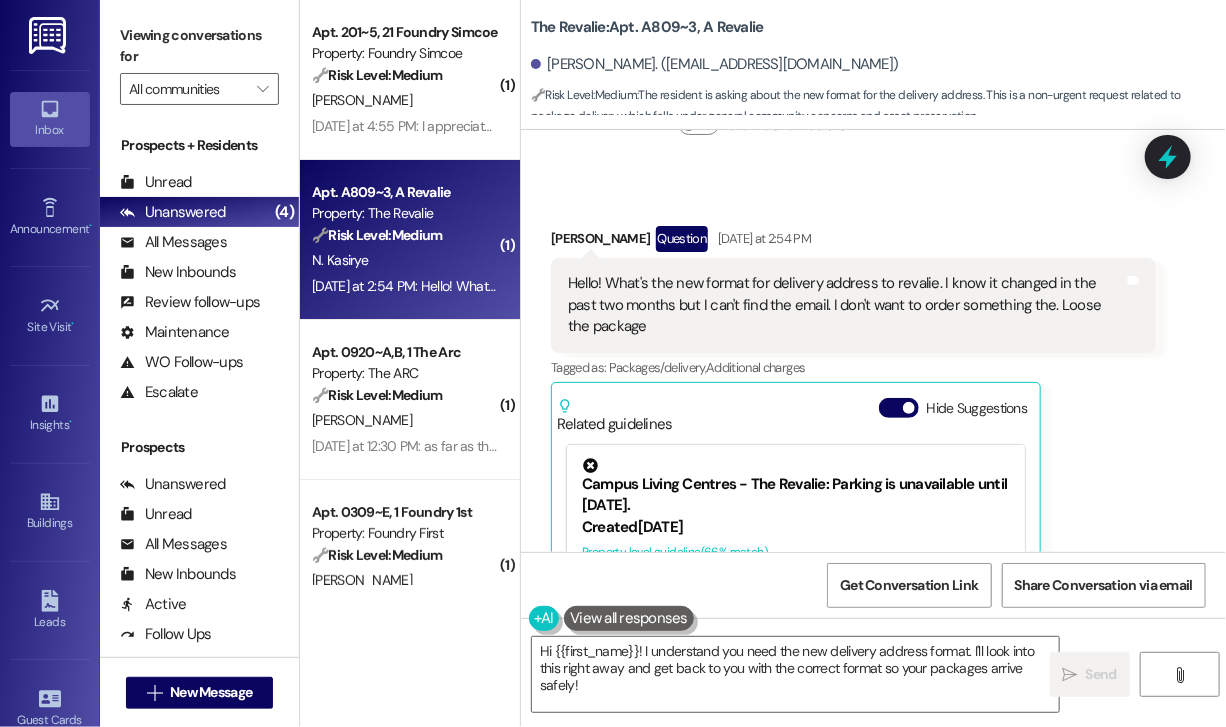 scroll, scrollTop: 7306, scrollLeft: 0, axis: vertical 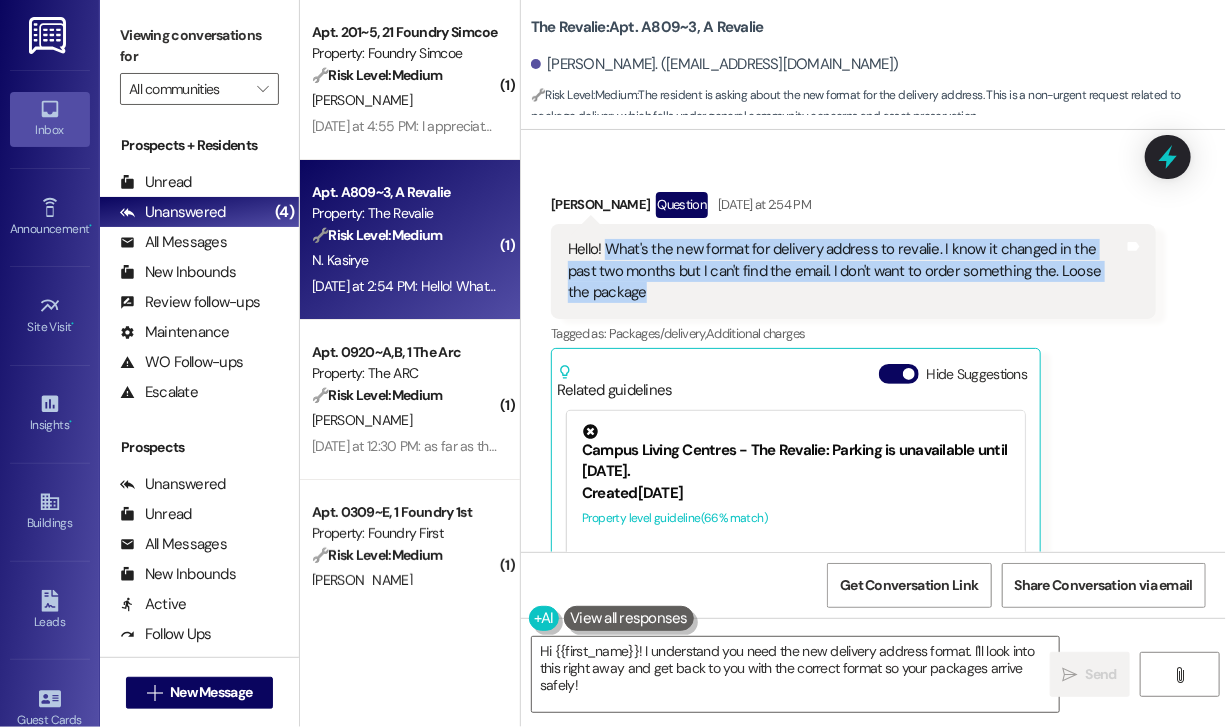 drag, startPoint x: 697, startPoint y: 240, endPoint x: 609, endPoint y: 186, distance: 103.24728 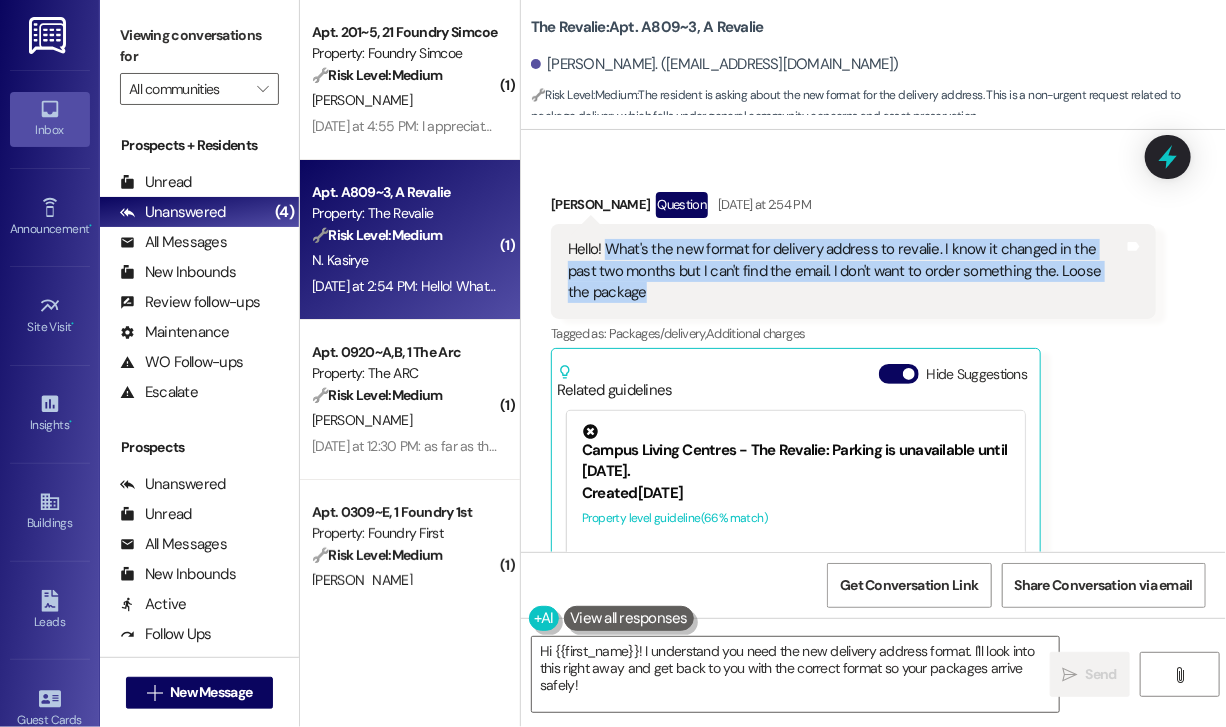 copy on "What's the new format for delivery address to revalie. I know it changed in the past two months but I can't find the email. I don't want to order something the. Loose the package" 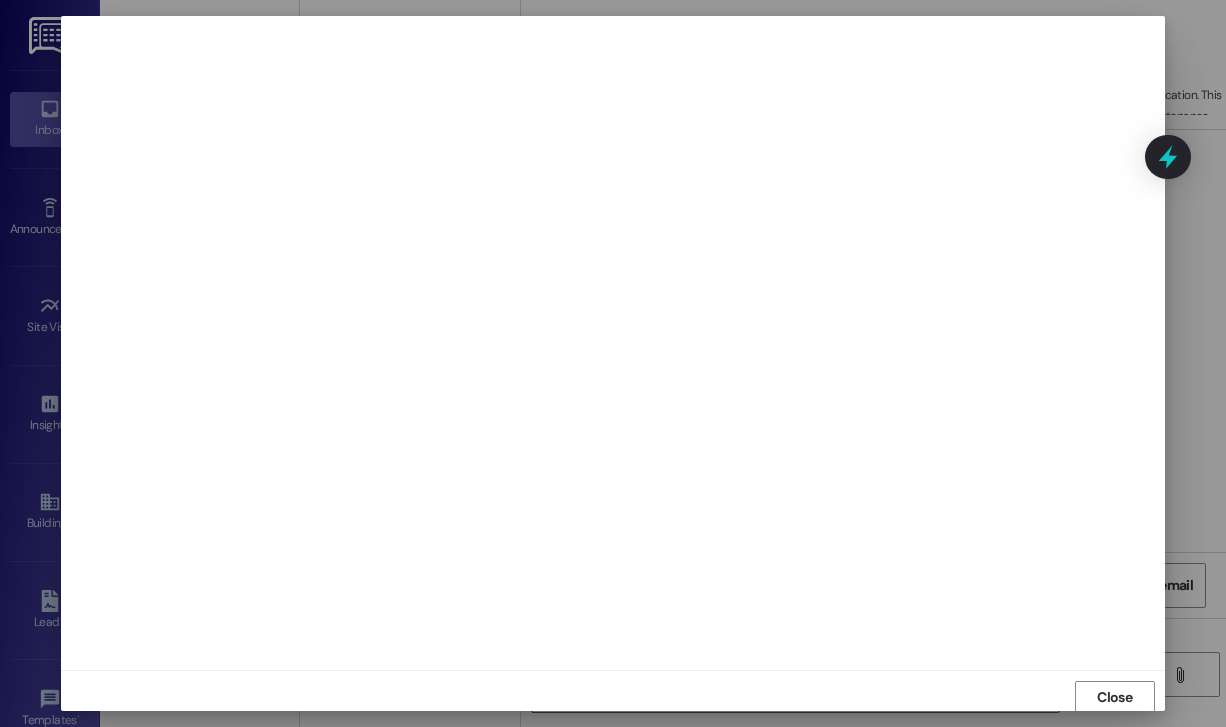 scroll, scrollTop: 0, scrollLeft: 0, axis: both 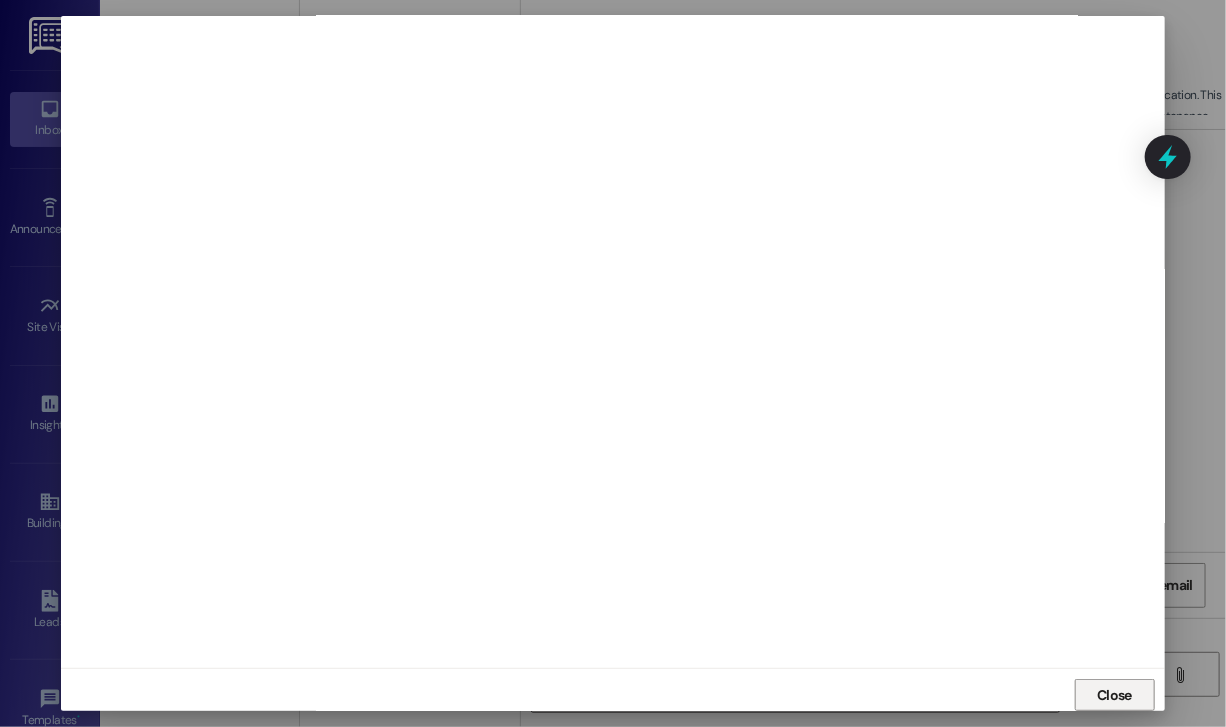 click on "Close" at bounding box center (1115, 695) 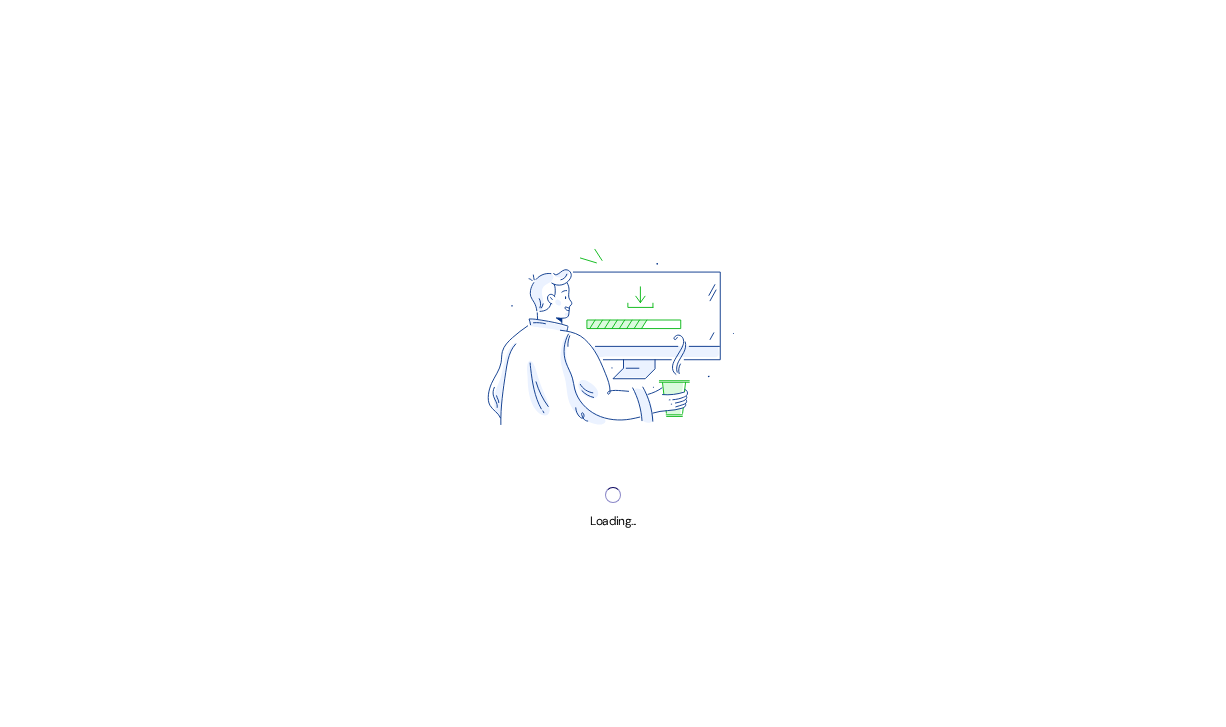 scroll, scrollTop: 0, scrollLeft: 0, axis: both 